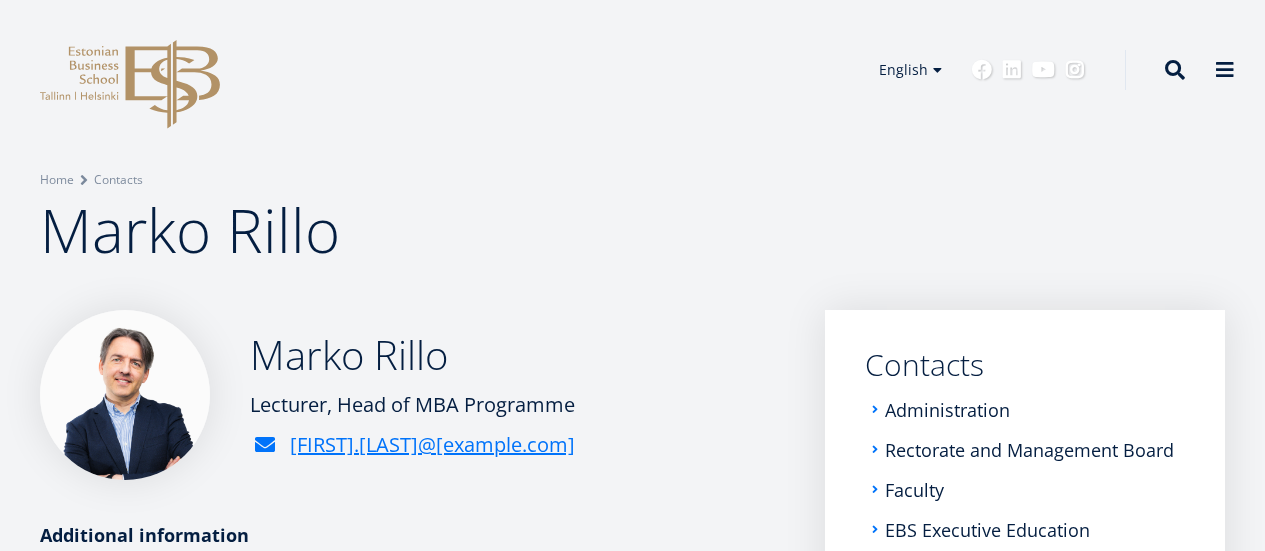 scroll, scrollTop: 0, scrollLeft: 0, axis: both 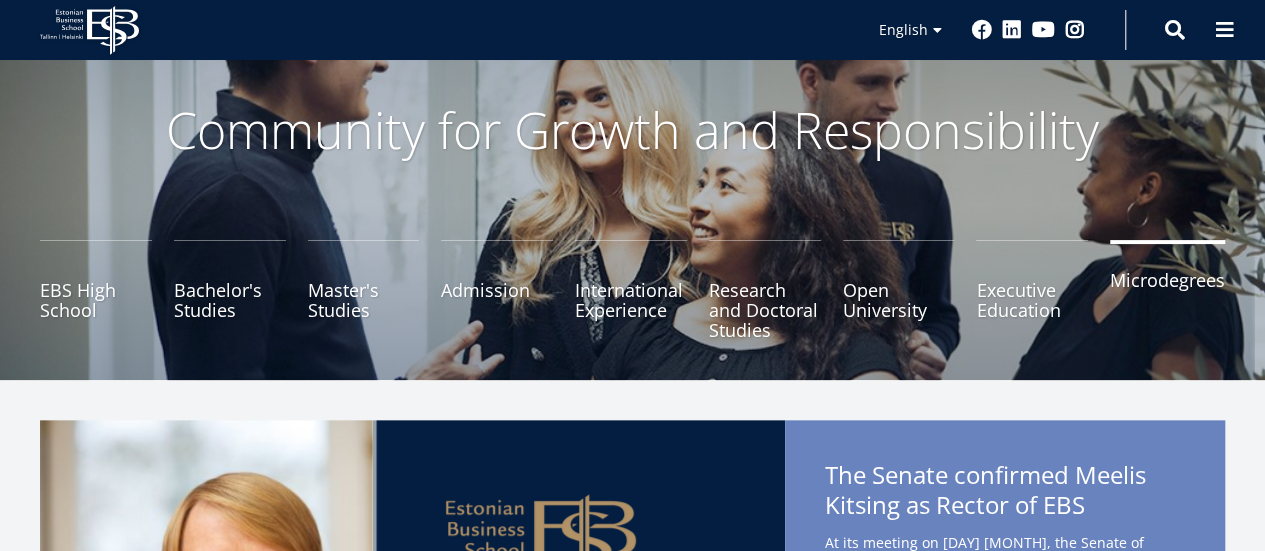 click on "Microdegrees" at bounding box center (1167, 290) 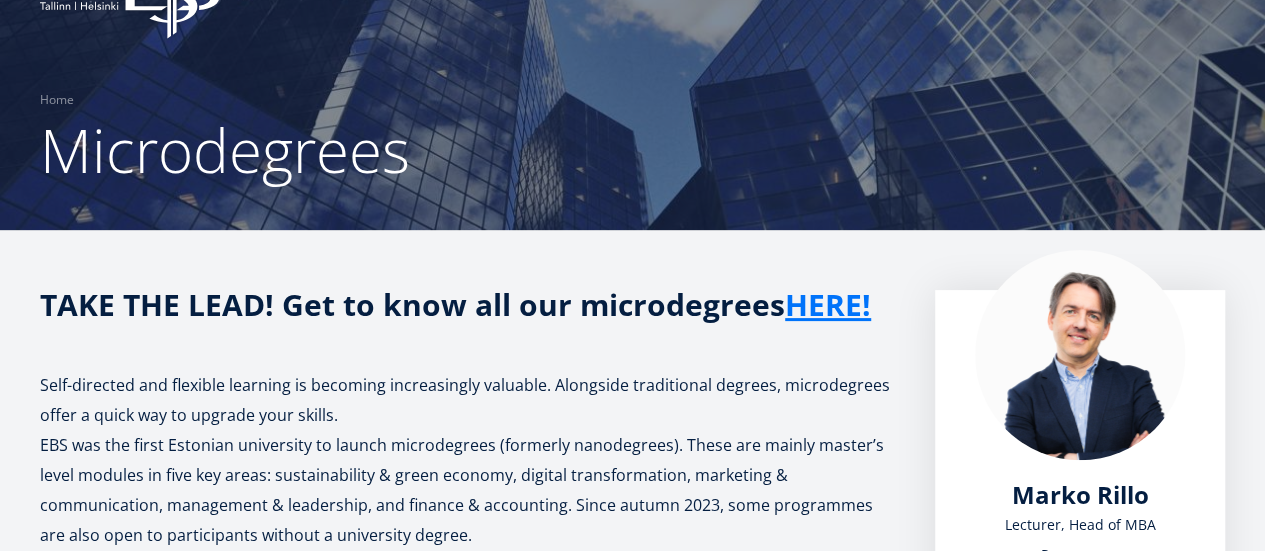 scroll, scrollTop: 200, scrollLeft: 0, axis: vertical 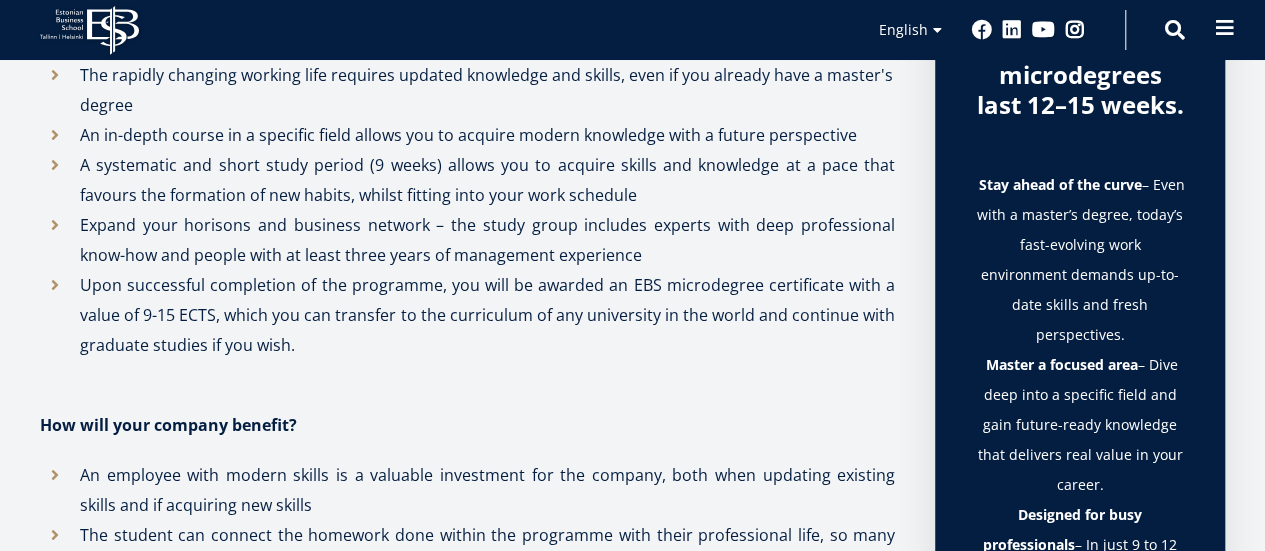 click at bounding box center (1225, 28) 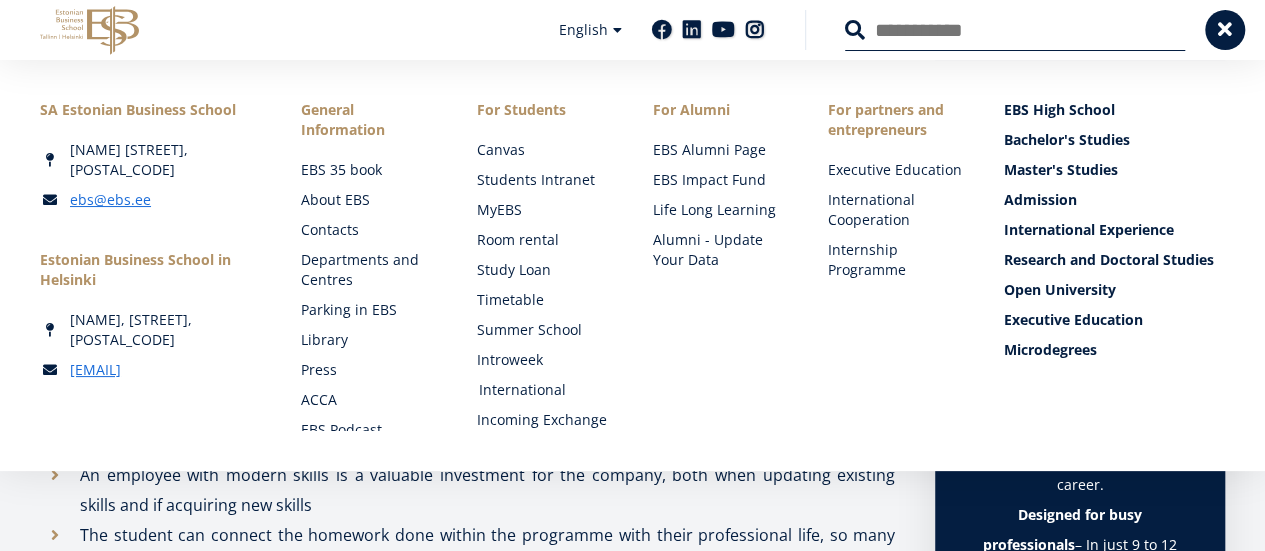 click on "International" at bounding box center [547, 390] 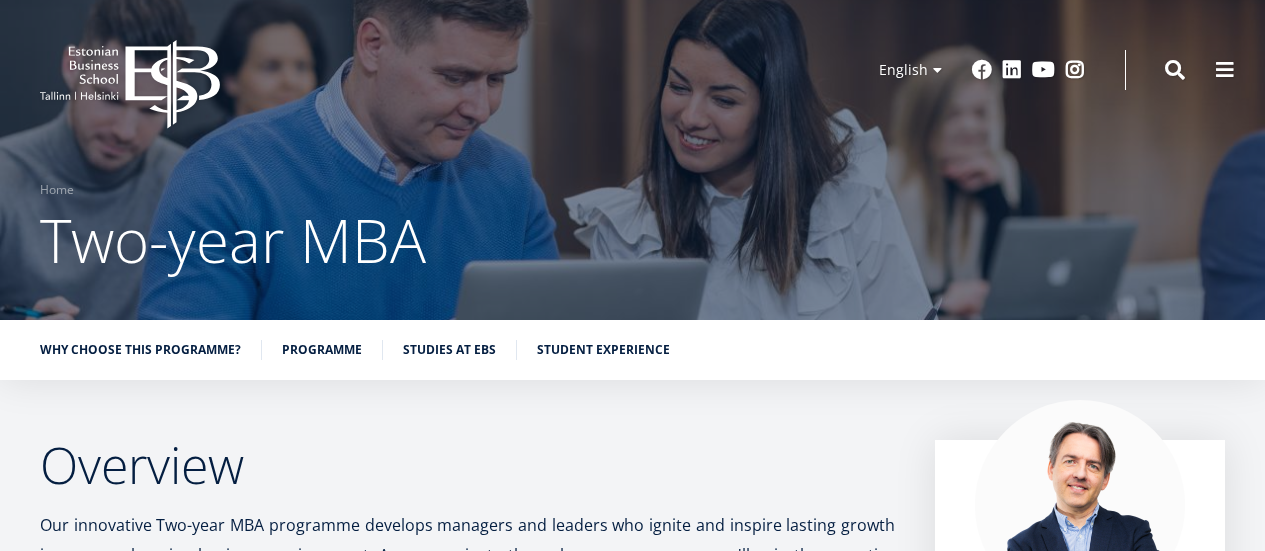 scroll, scrollTop: 0, scrollLeft: 0, axis: both 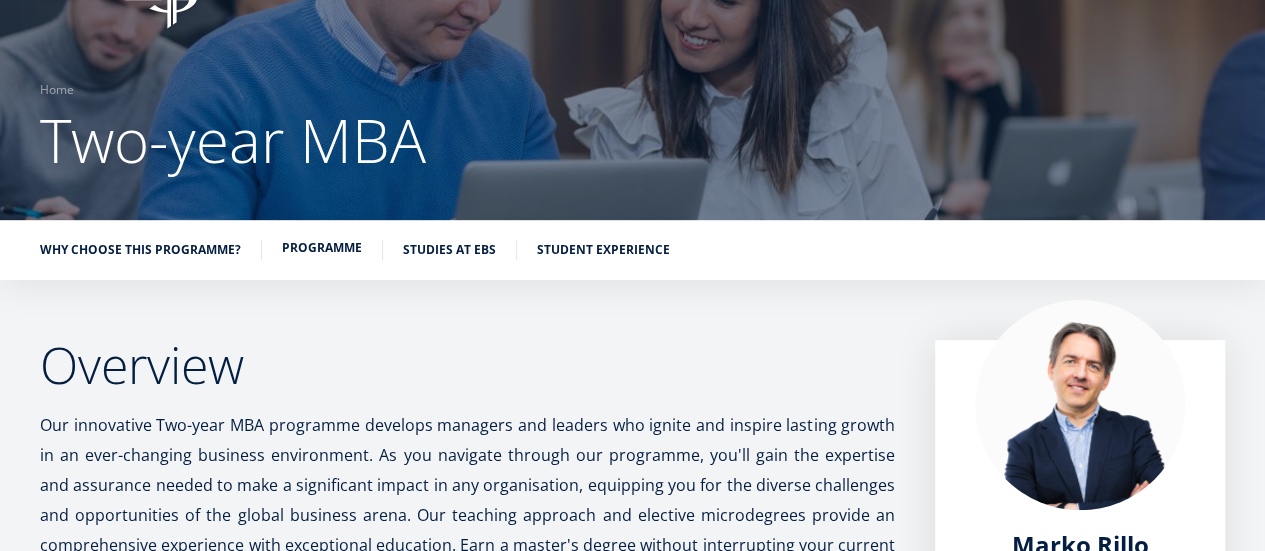 click on "Programme" at bounding box center [322, 248] 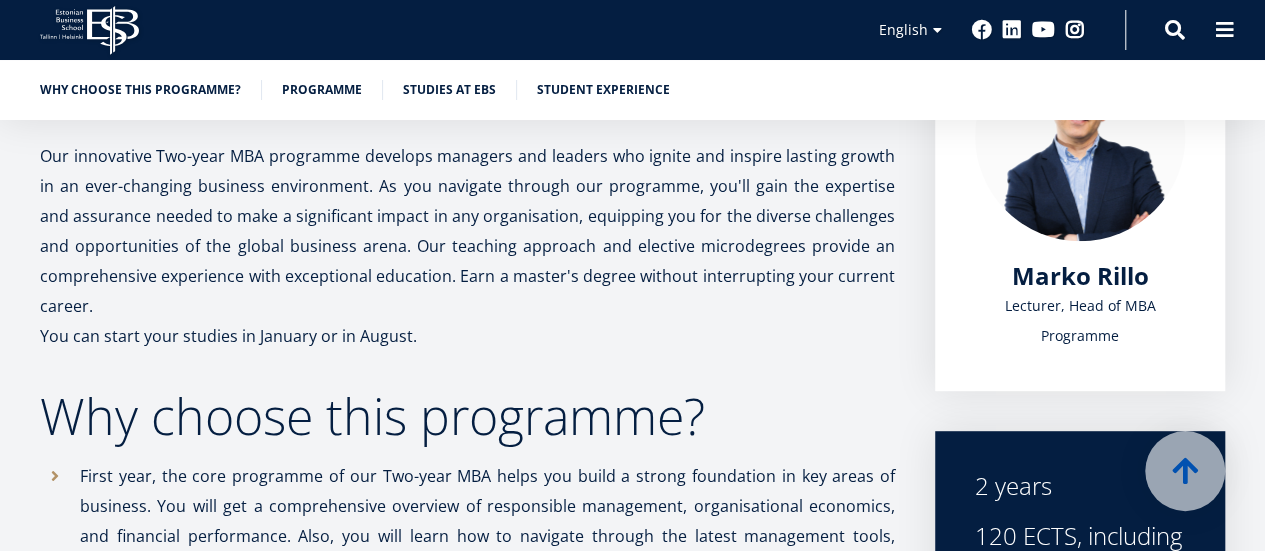 scroll, scrollTop: 323, scrollLeft: 0, axis: vertical 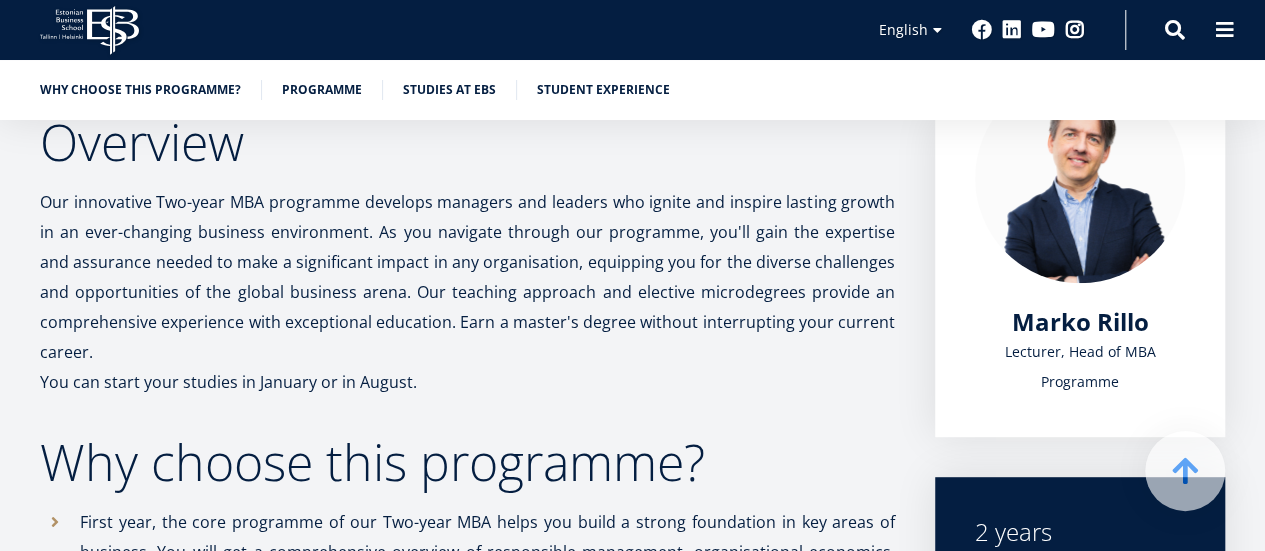 click at bounding box center (1080, 178) 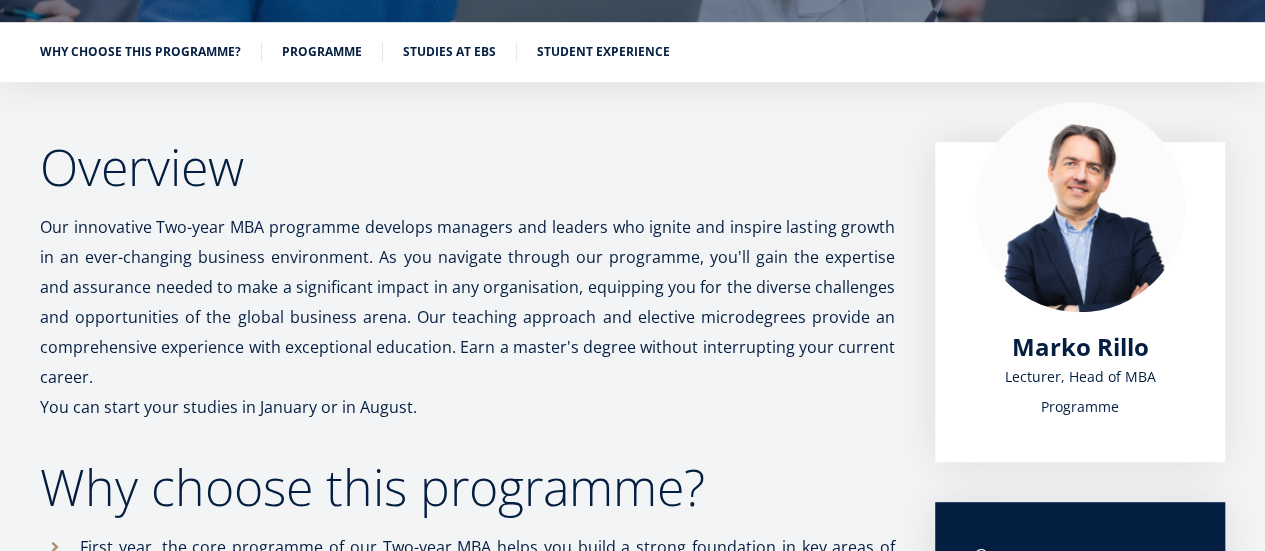 scroll, scrollTop: 263, scrollLeft: 0, axis: vertical 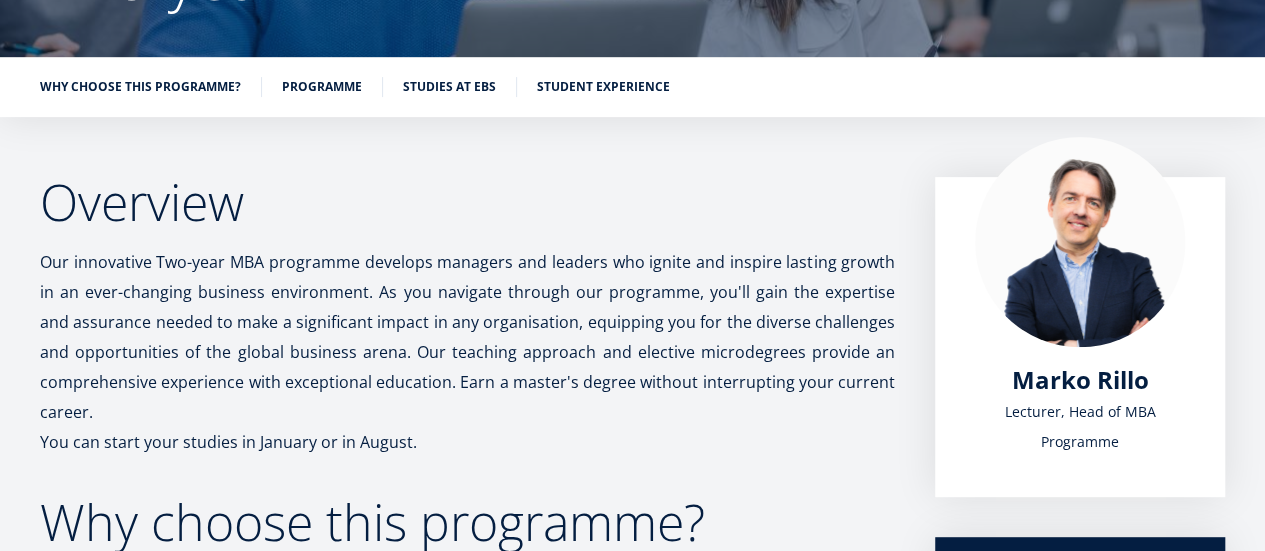 click on "Marko Rillo" at bounding box center [1080, 379] 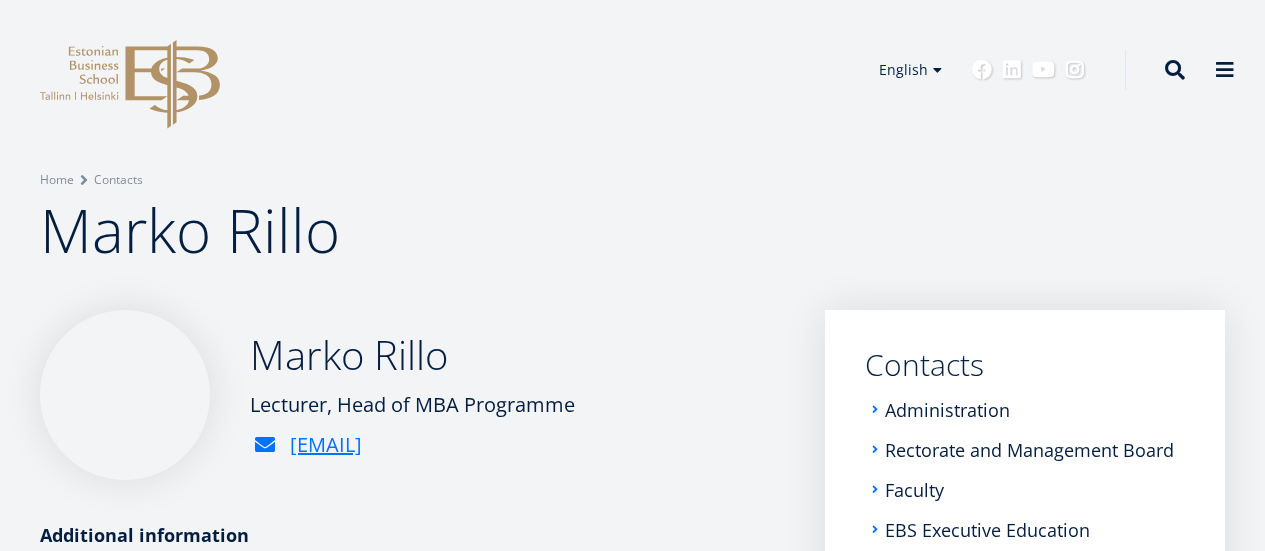 scroll, scrollTop: 0, scrollLeft: 0, axis: both 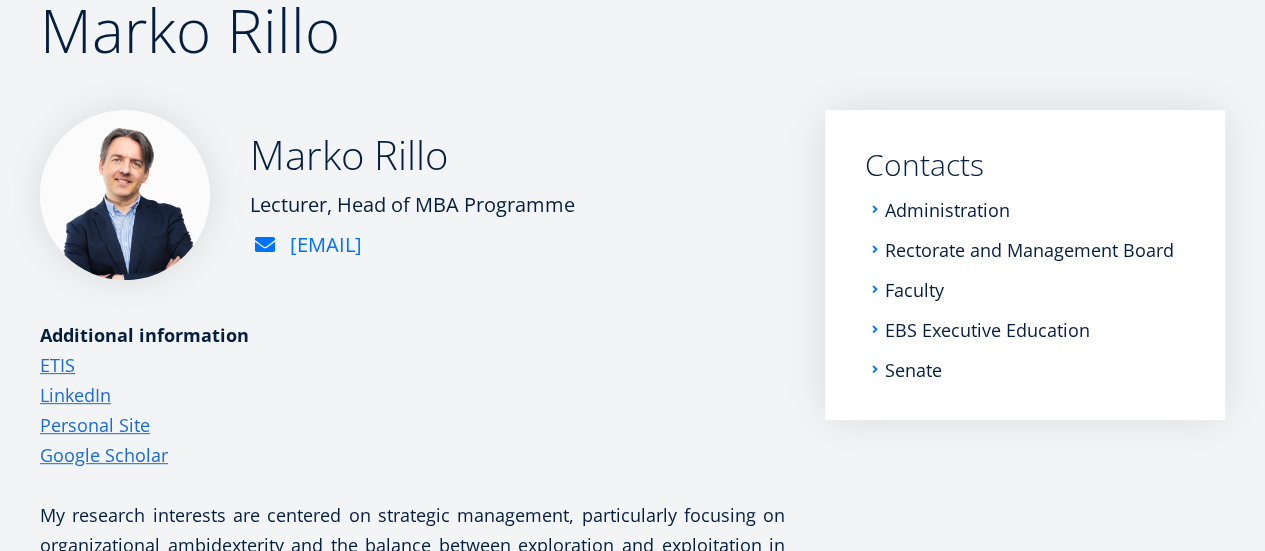 click on "[EMAIL]" at bounding box center (326, 245) 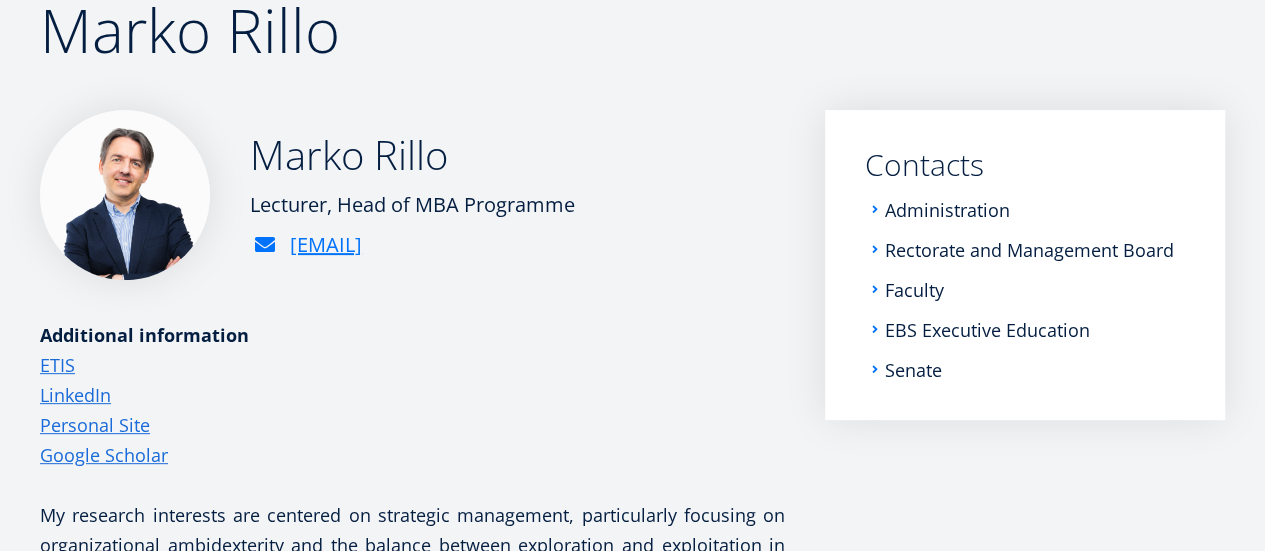 click on "[EMAIL]" at bounding box center [412, 245] 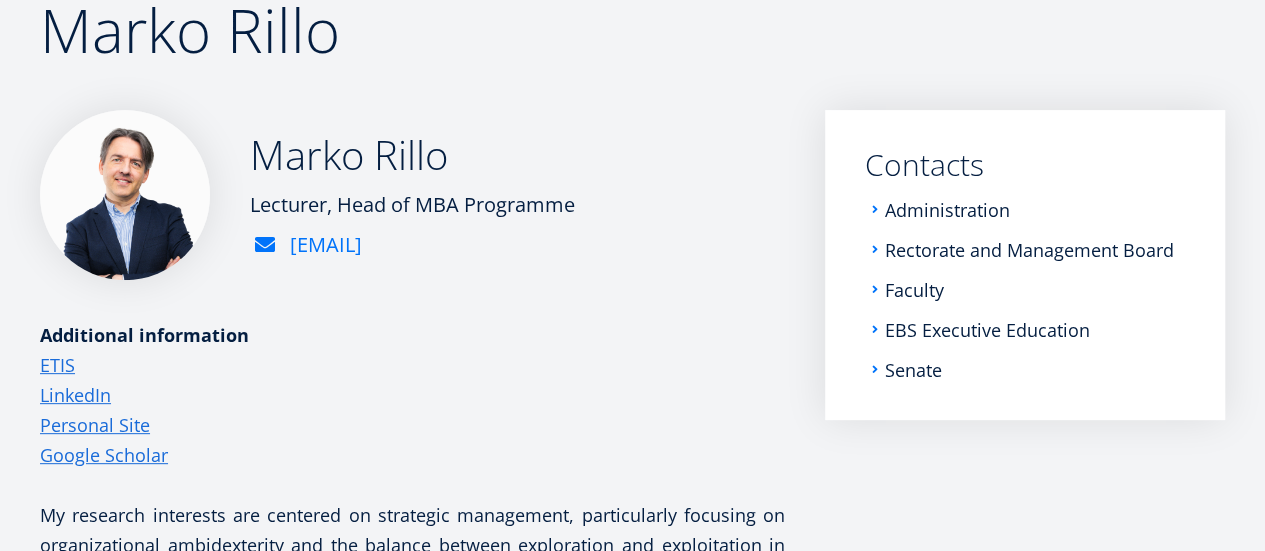click on "marko.rillo@ebs.ee" at bounding box center (326, 245) 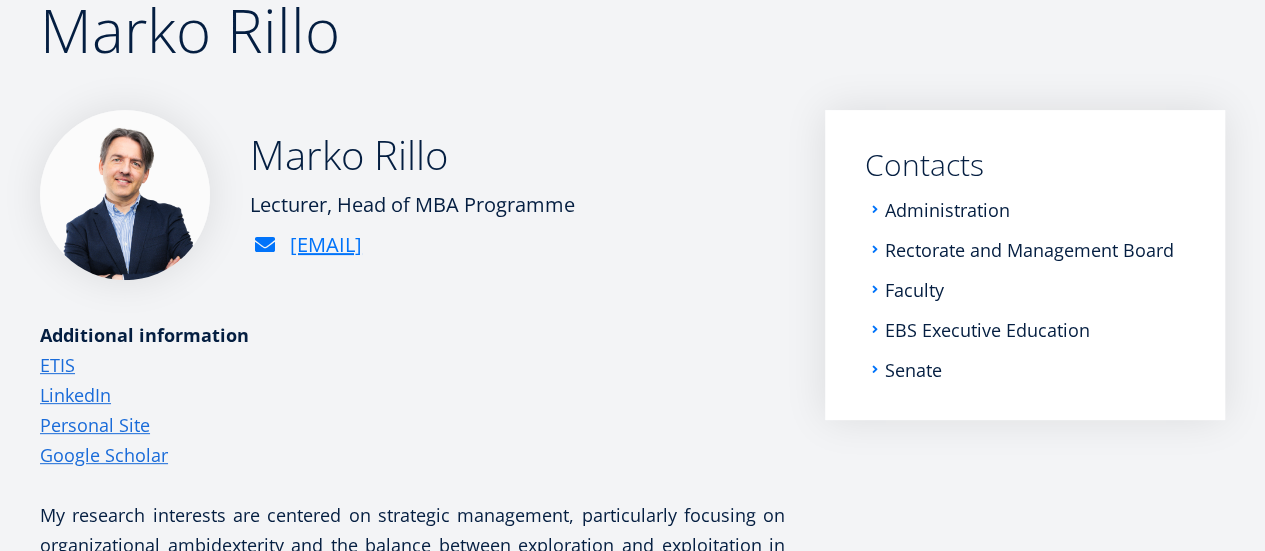 drag, startPoint x: 620, startPoint y: 297, endPoint x: 610, endPoint y: 323, distance: 27.856777 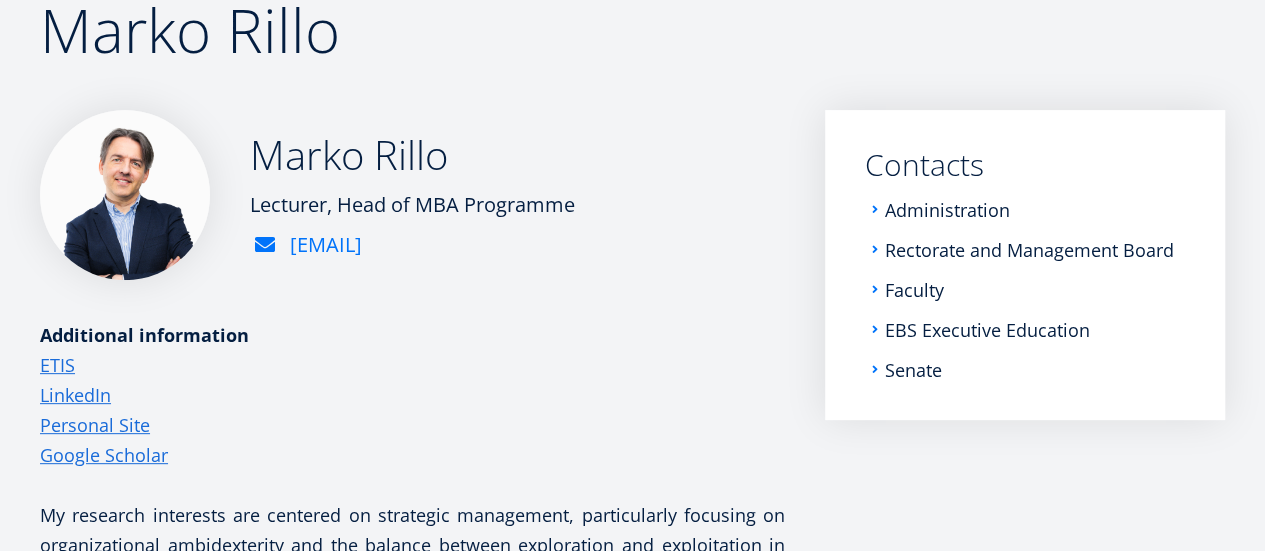 copy on "marko.rillo@ebs.ee" 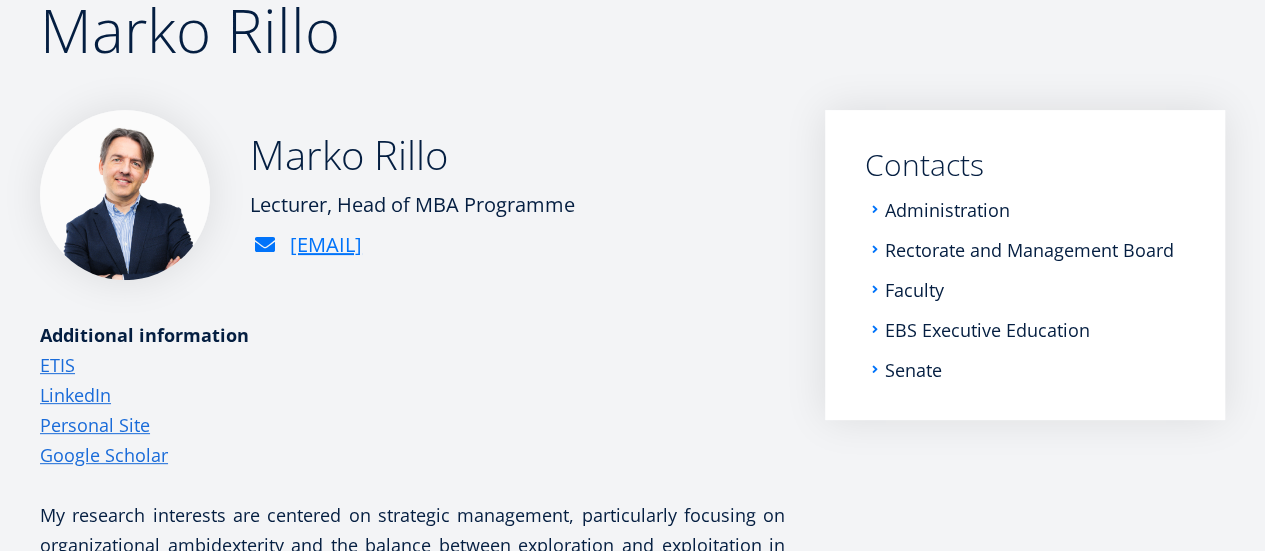 drag, startPoint x: 701, startPoint y: 259, endPoint x: 544, endPoint y: 263, distance: 157.05095 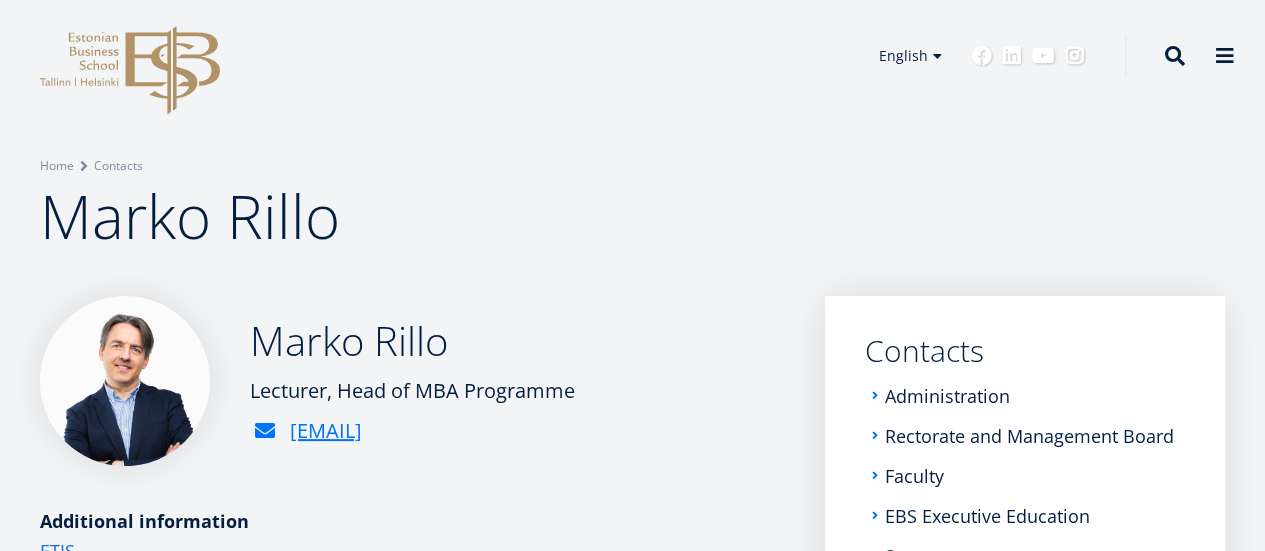 scroll, scrollTop: 0, scrollLeft: 0, axis: both 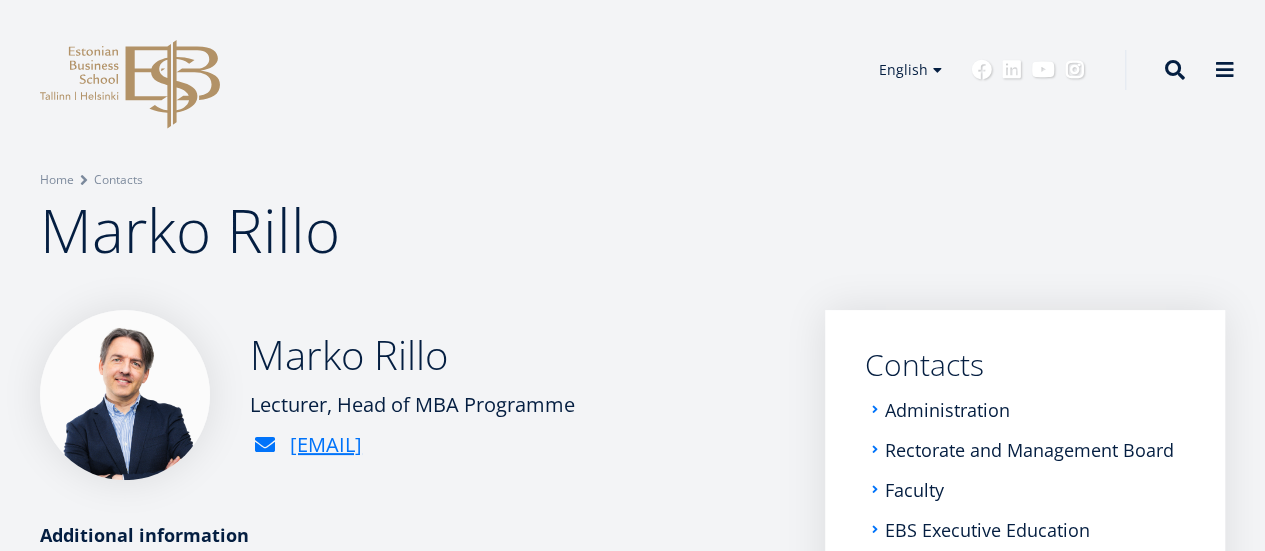 click 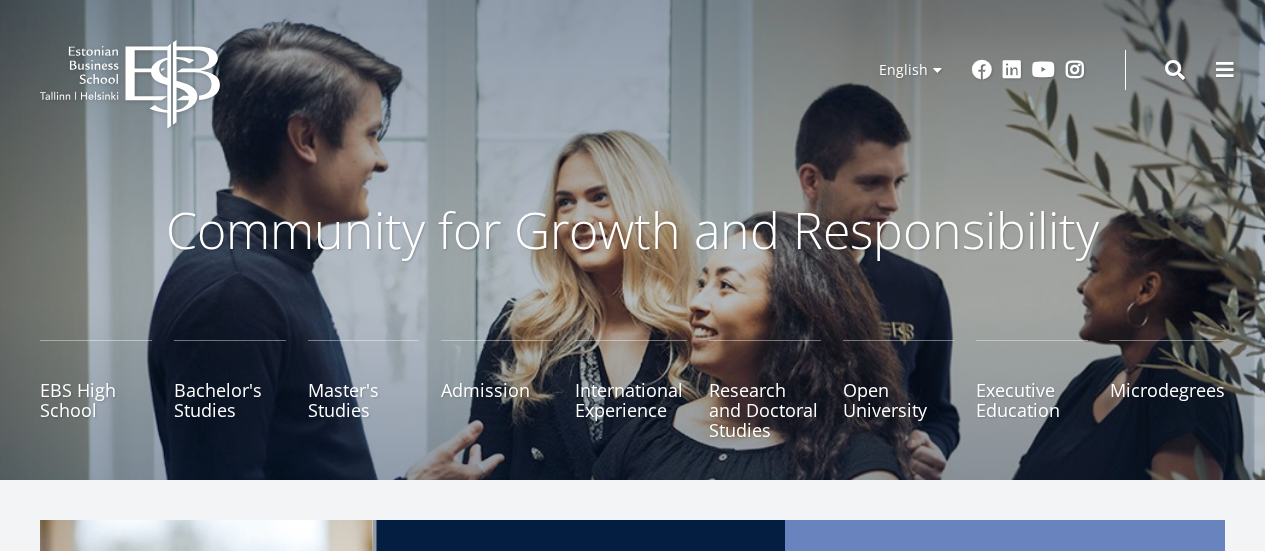 scroll, scrollTop: 0, scrollLeft: 0, axis: both 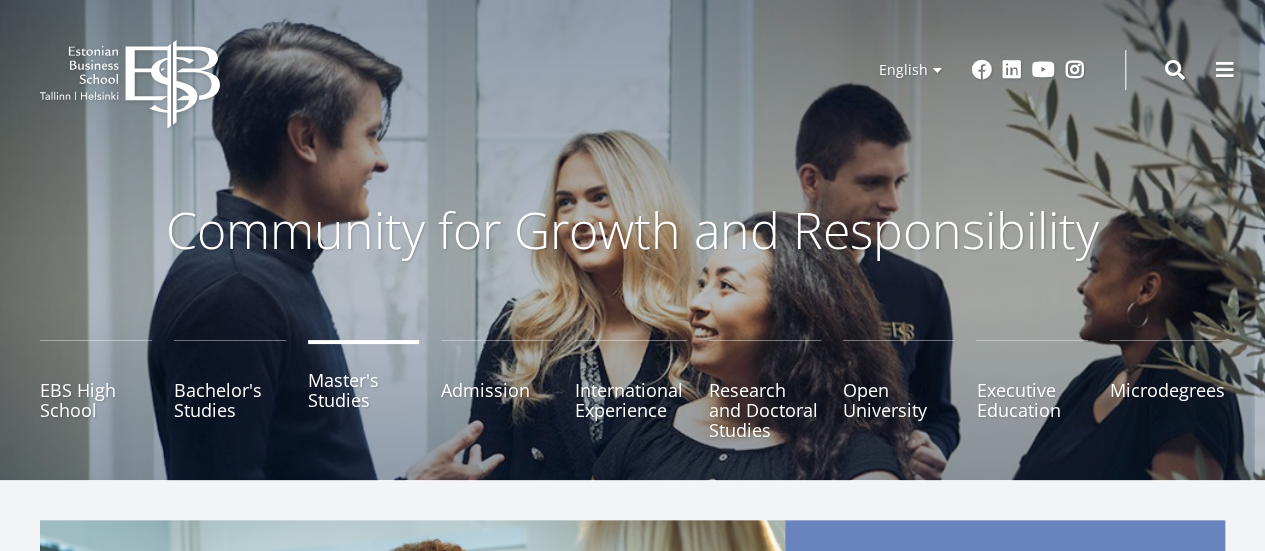 click on "Master's Studies" at bounding box center [364, 390] 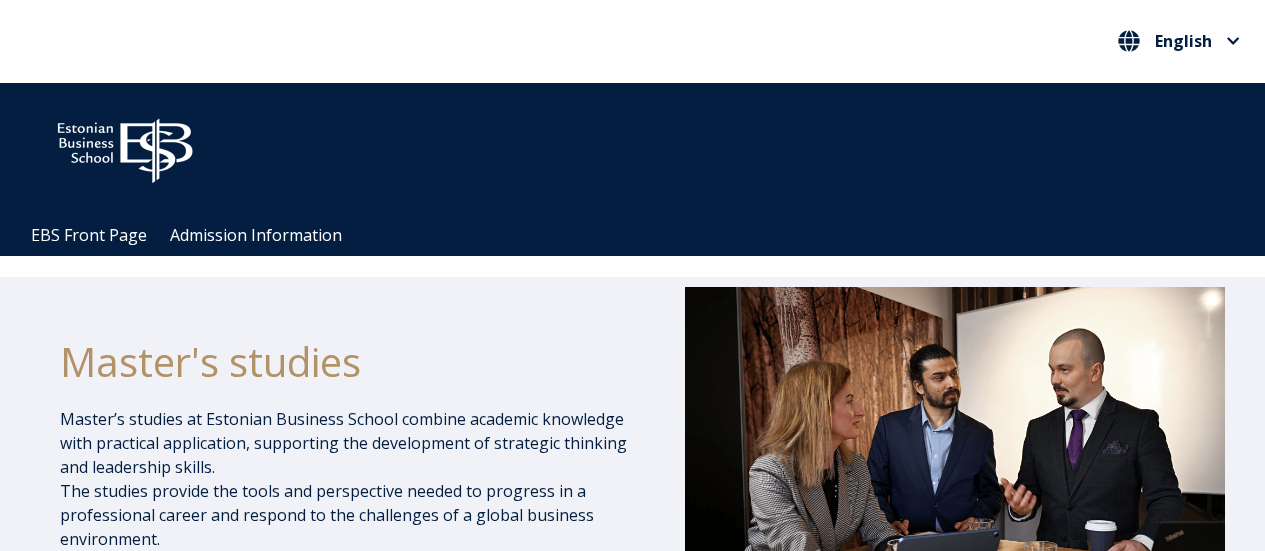 scroll, scrollTop: 1098, scrollLeft: 0, axis: vertical 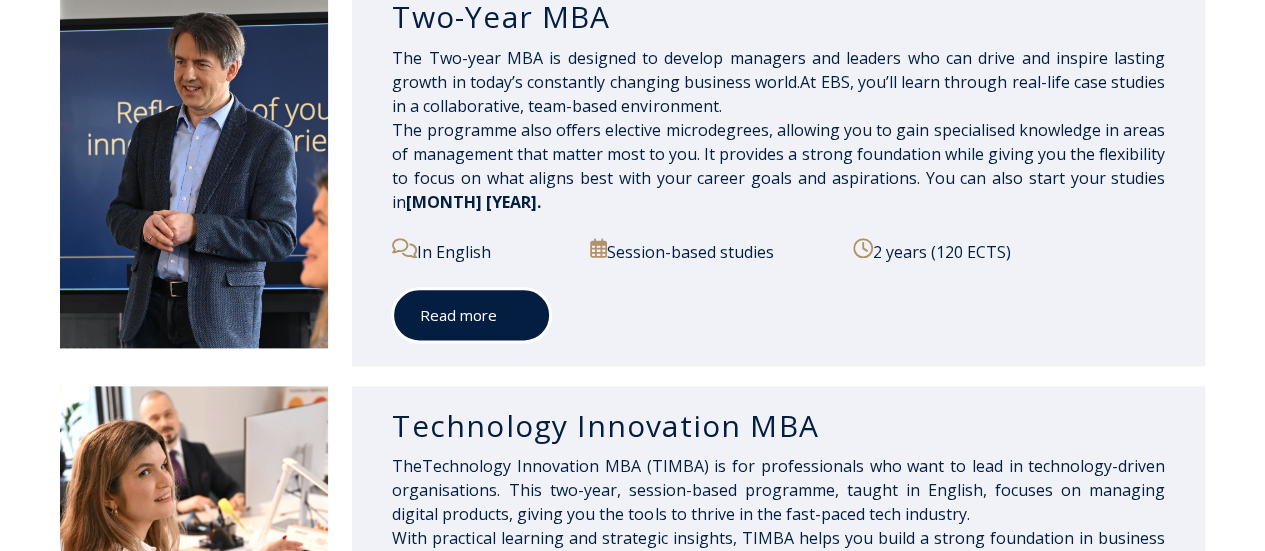 click on "Read more" at bounding box center (471, 315) 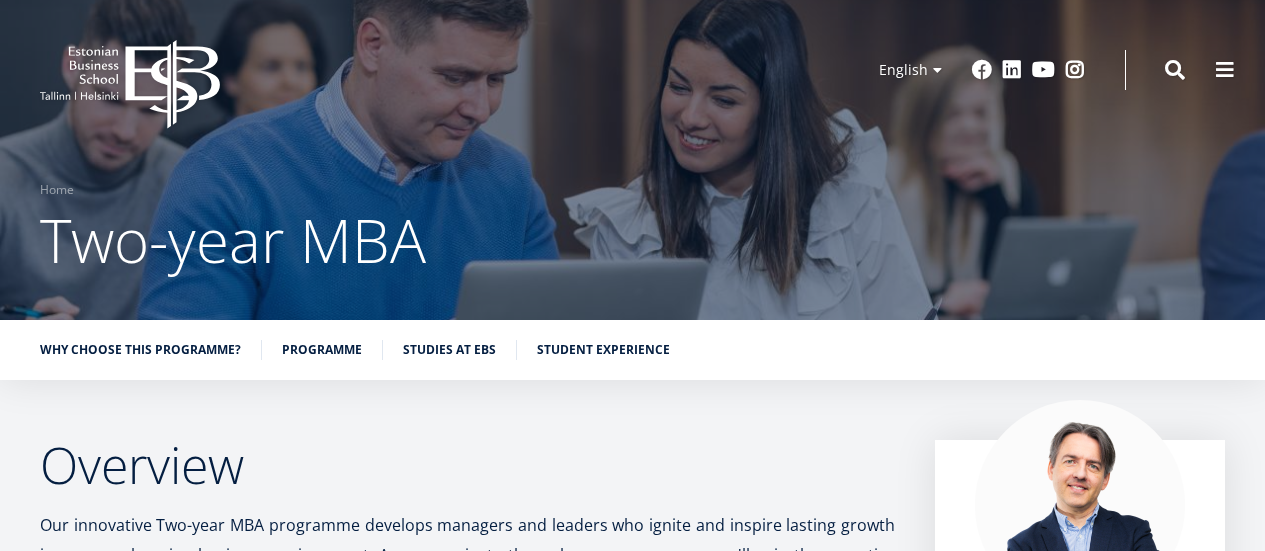 scroll, scrollTop: 300, scrollLeft: 0, axis: vertical 